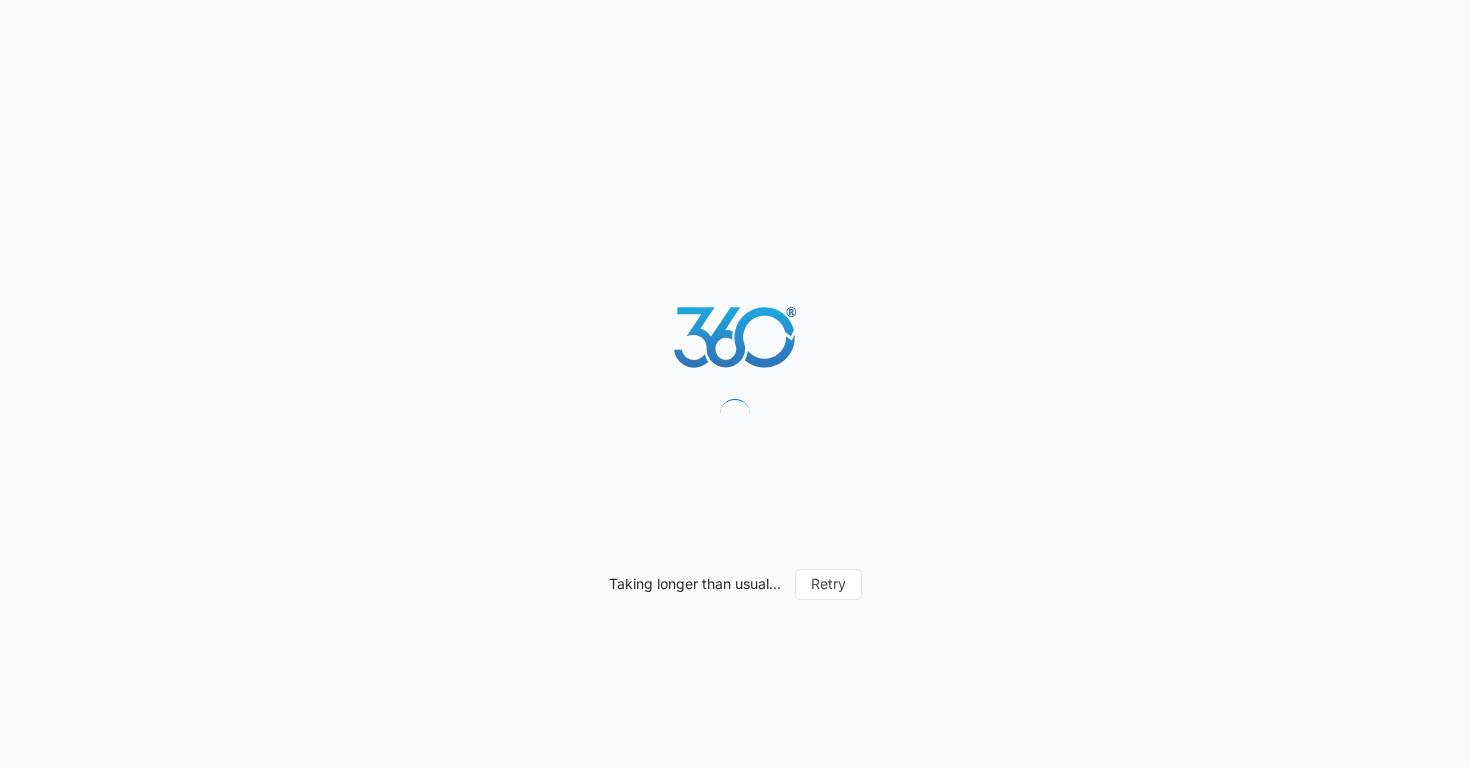 scroll, scrollTop: 0, scrollLeft: 0, axis: both 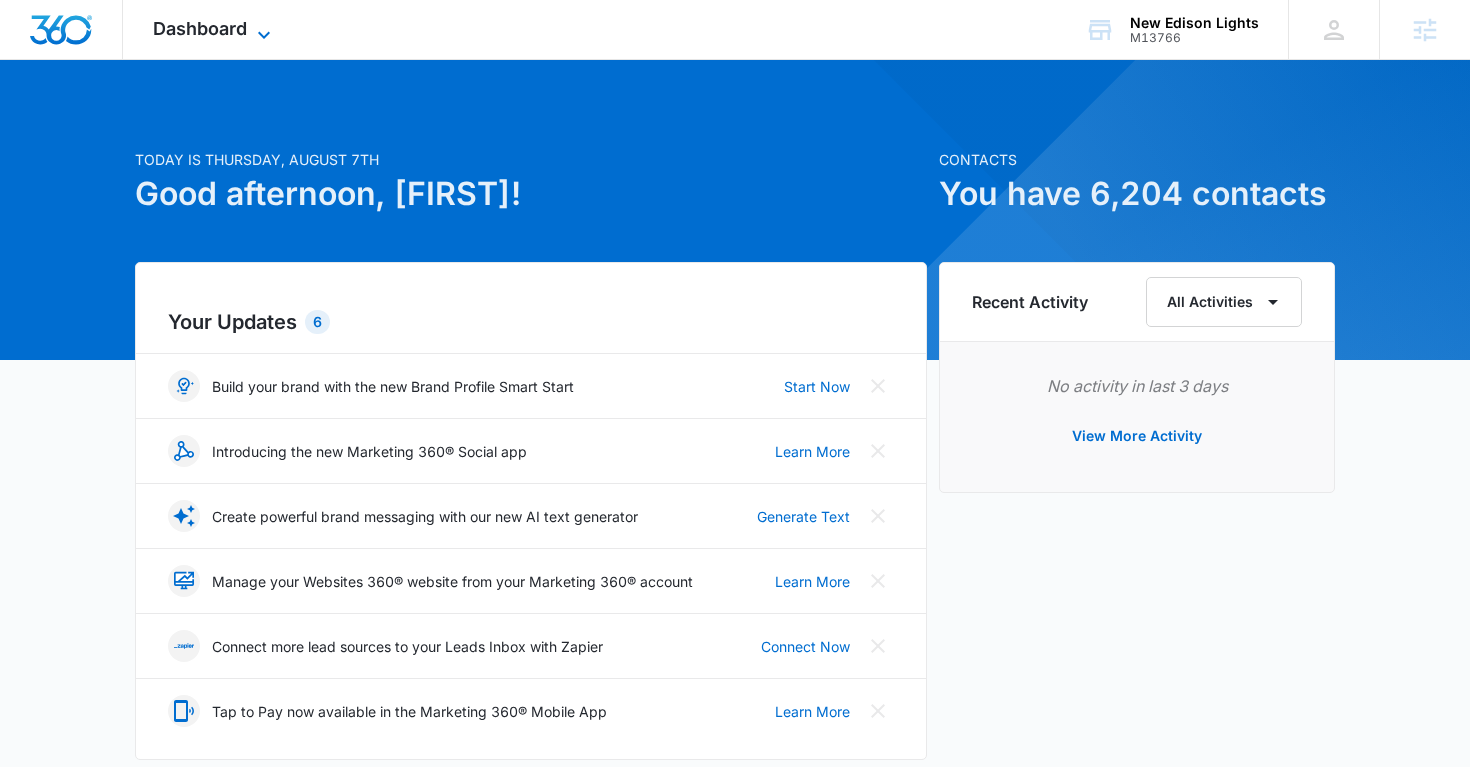 click 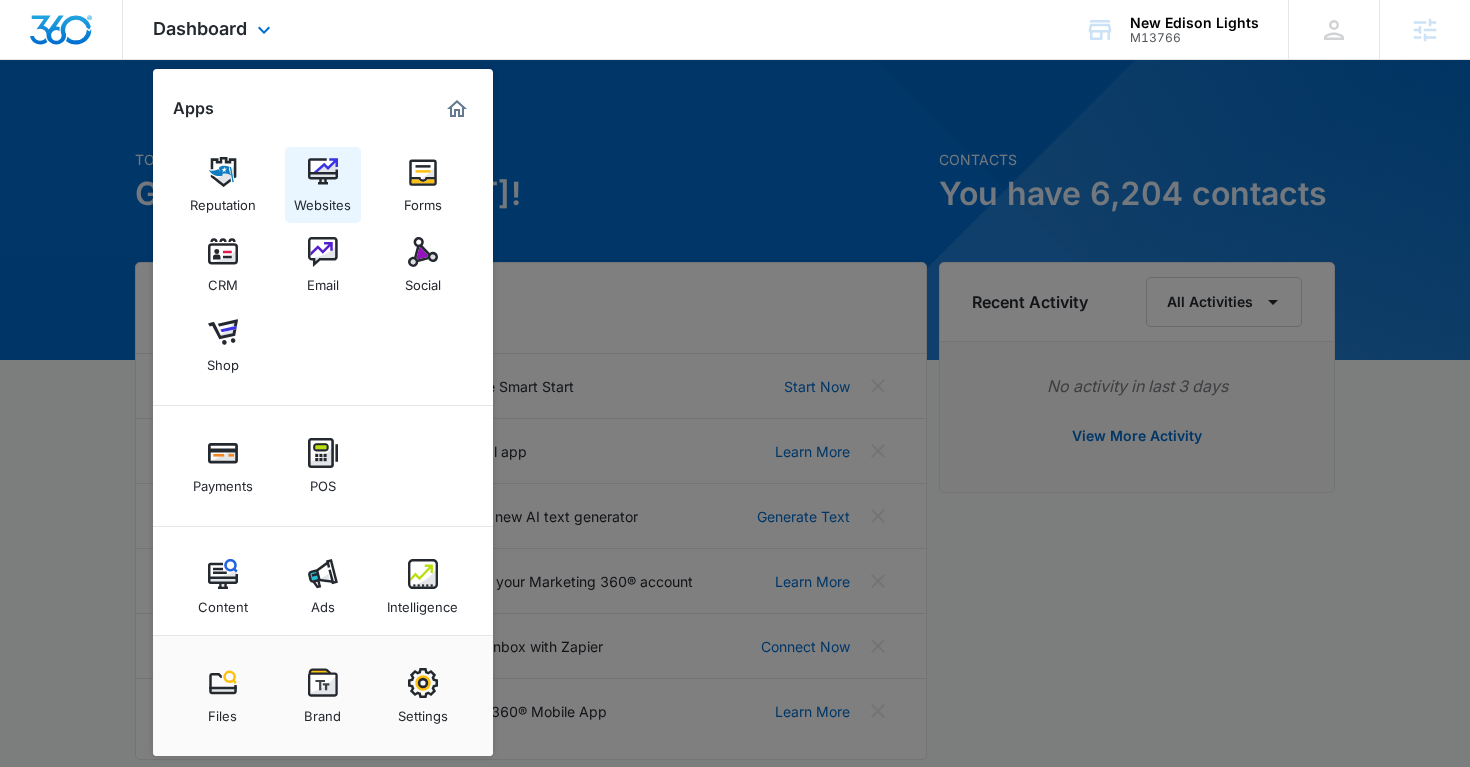 click at bounding box center [323, 172] 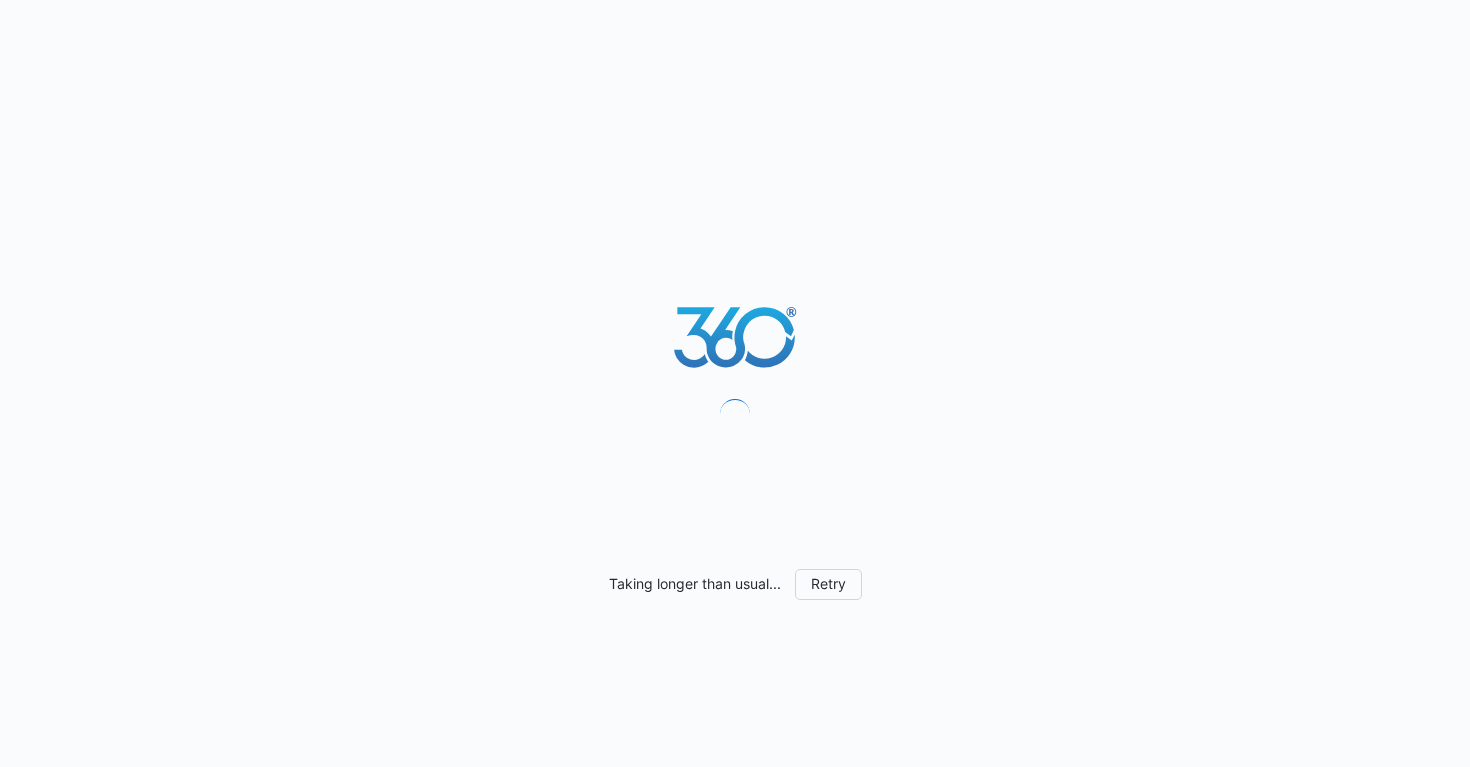 scroll, scrollTop: 0, scrollLeft: 0, axis: both 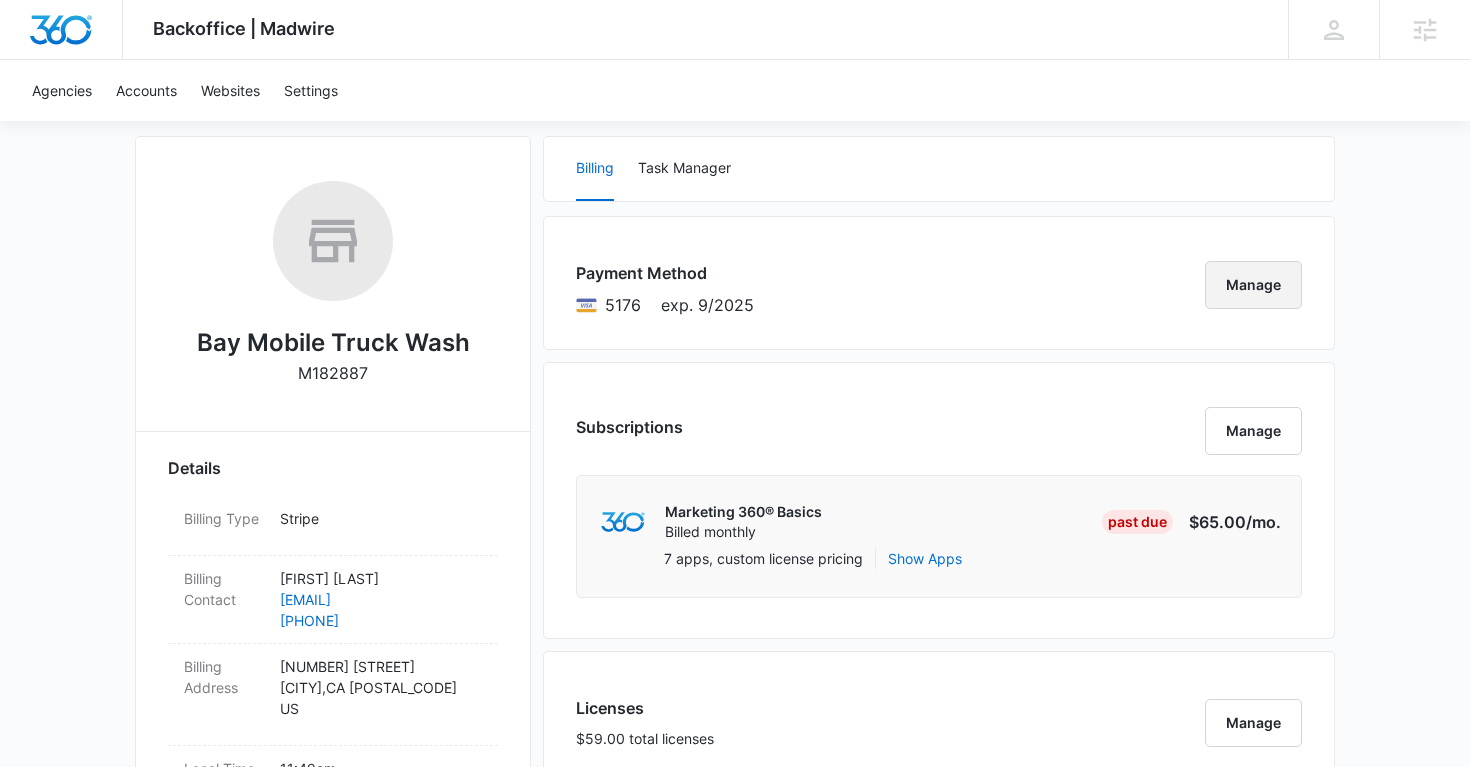 click on "Manage" at bounding box center [1253, 285] 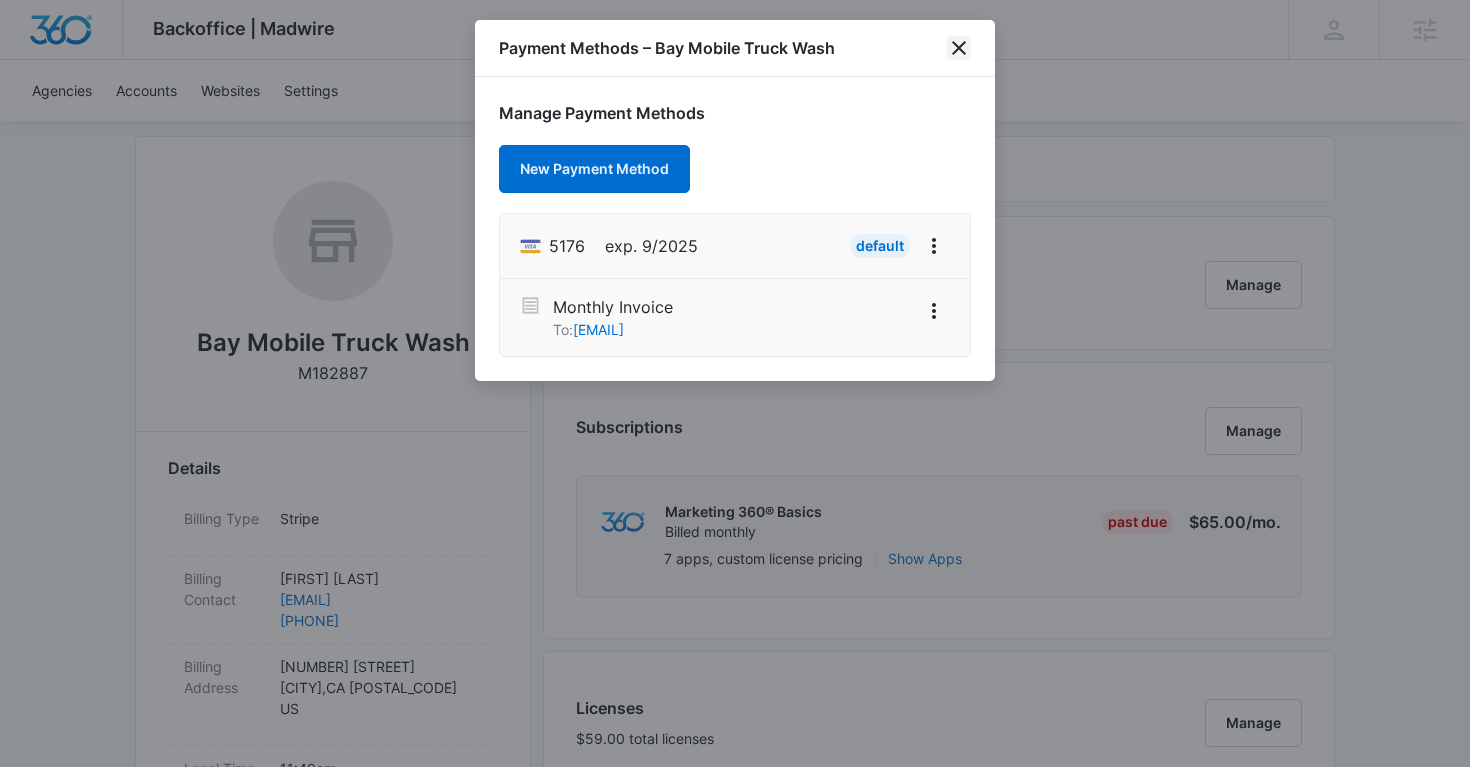 click 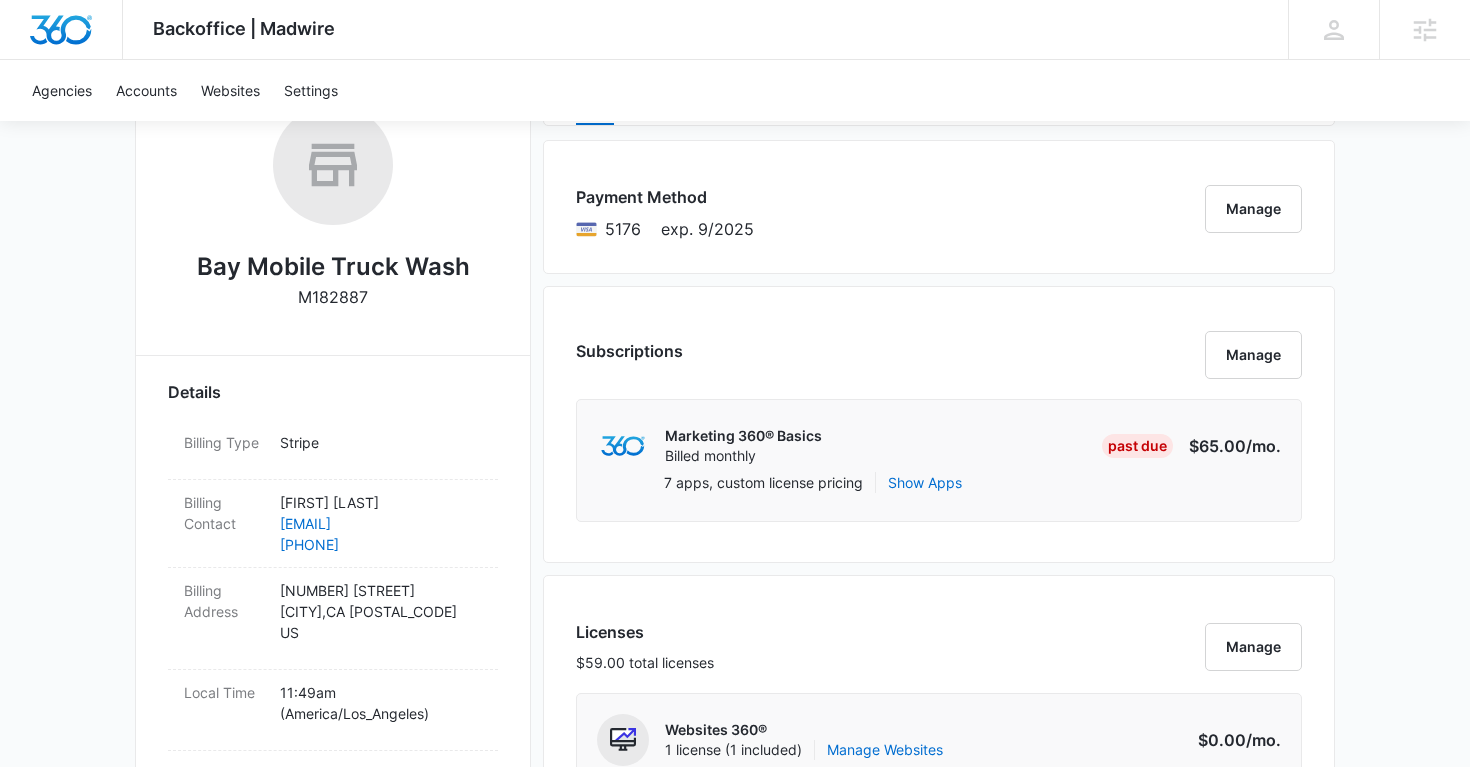 scroll, scrollTop: 348, scrollLeft: 0, axis: vertical 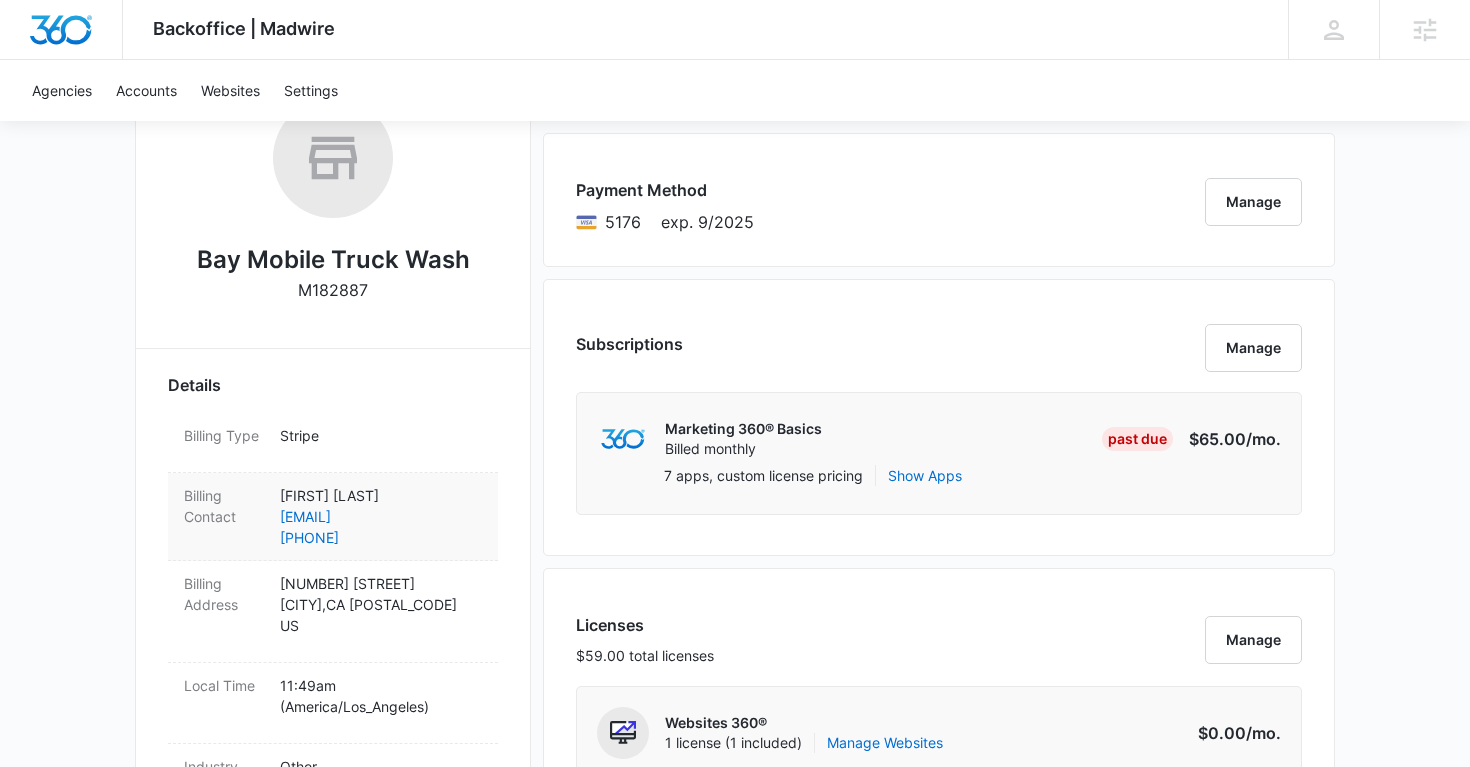 click on "Jesus Sanchez" at bounding box center (381, 495) 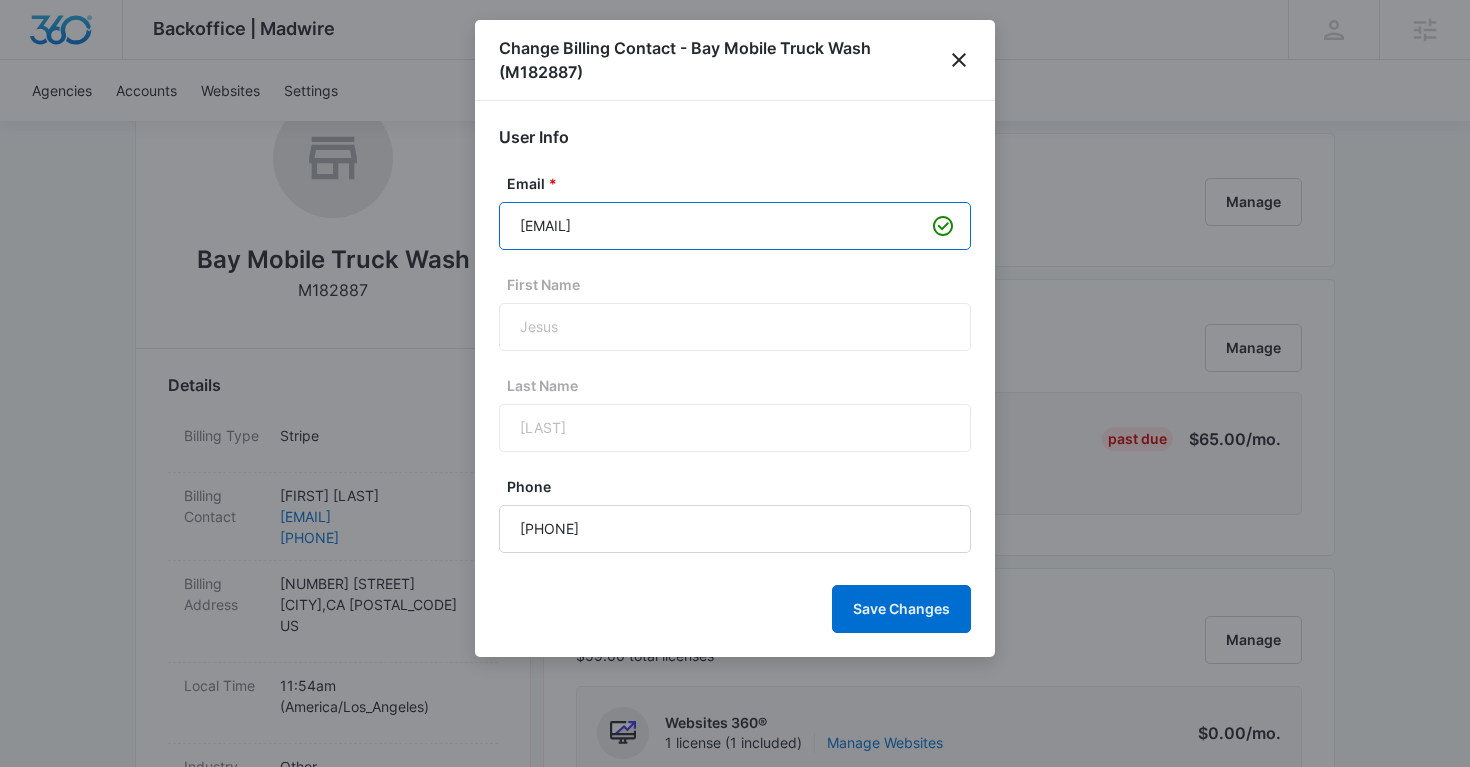 click on "sanchezjesus428@gmail.com" at bounding box center [735, 226] 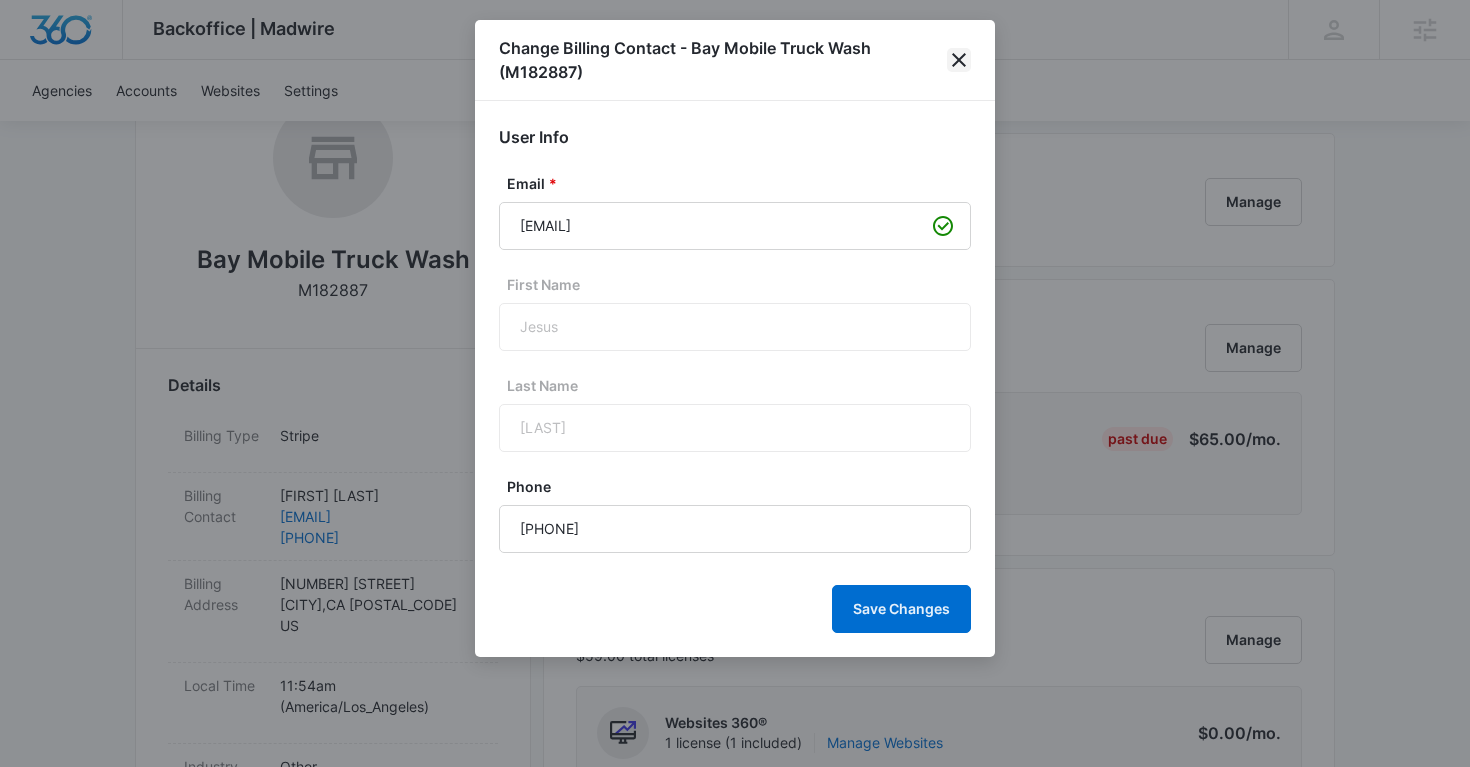 click 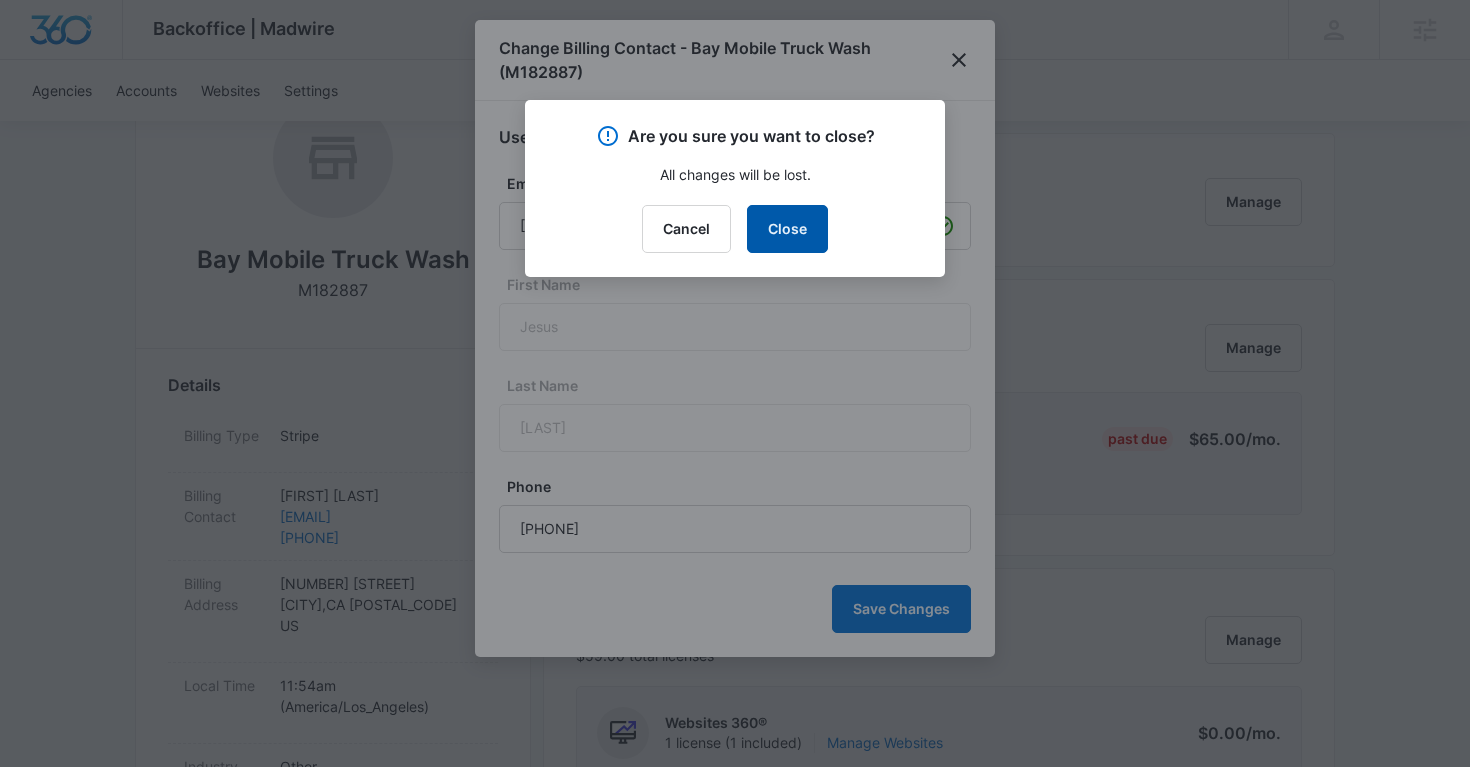 click on "Close" at bounding box center (787, 229) 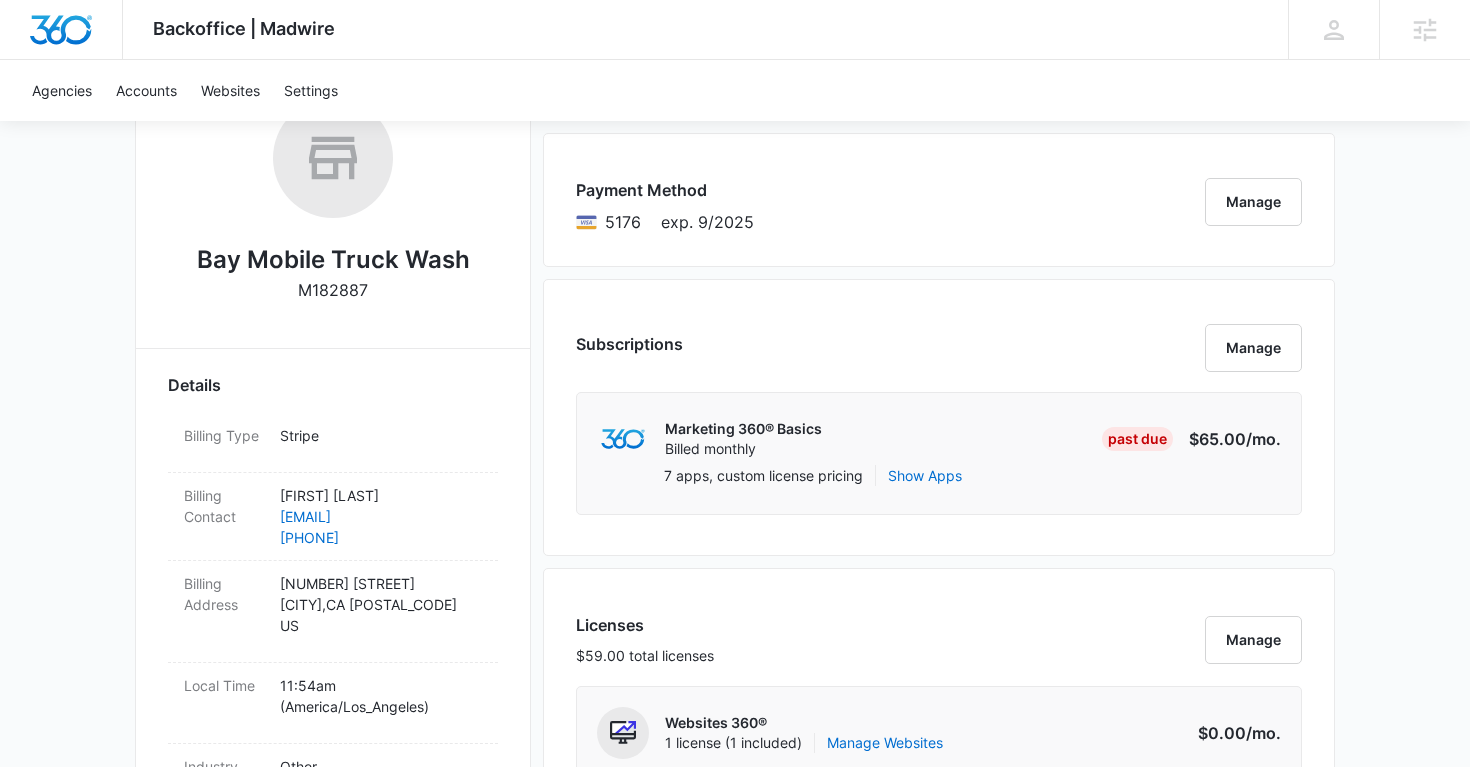 scroll, scrollTop: 0, scrollLeft: 0, axis: both 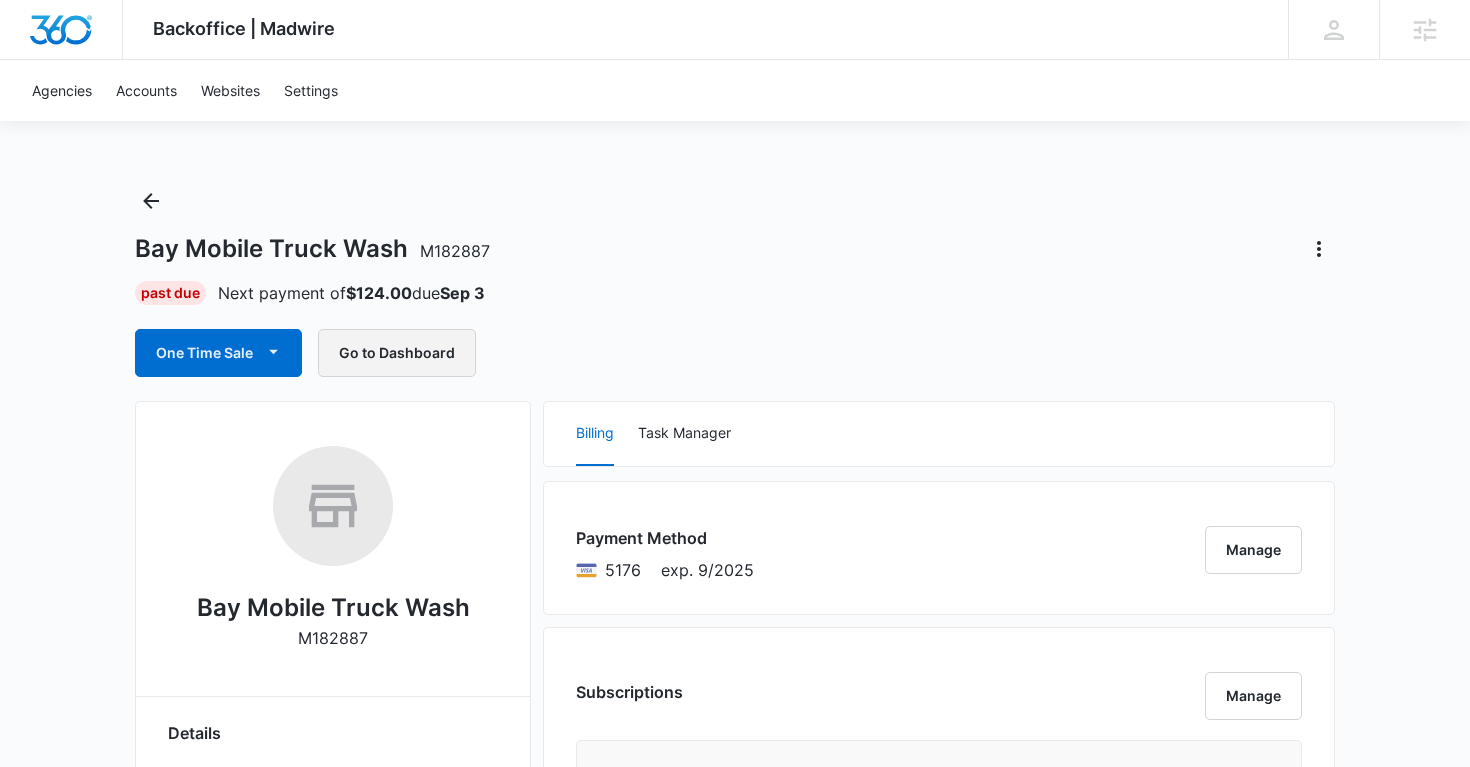 click on "Go to Dashboard" at bounding box center [397, 353] 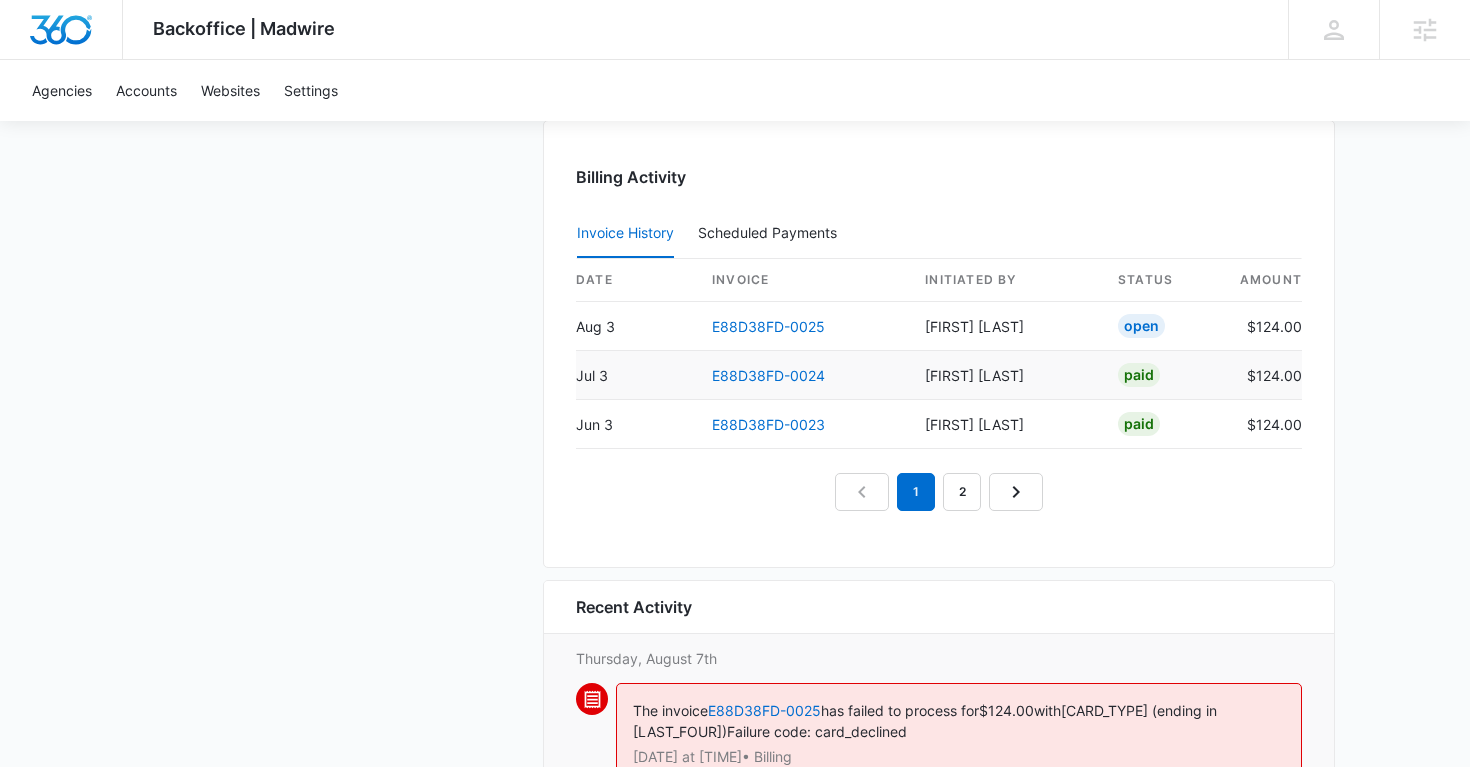 scroll, scrollTop: 2120, scrollLeft: 0, axis: vertical 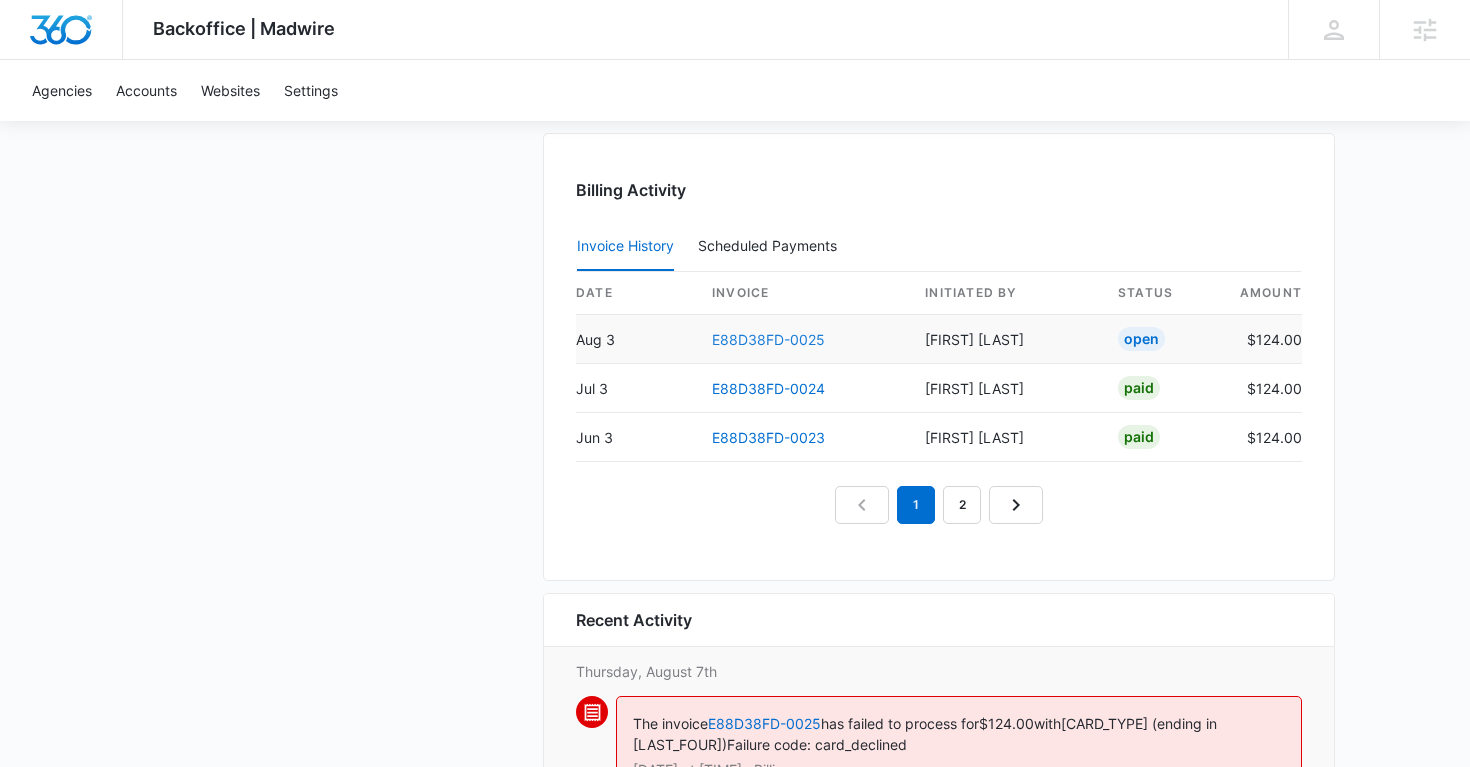 click on "E88D38FD-0025" at bounding box center [768, 339] 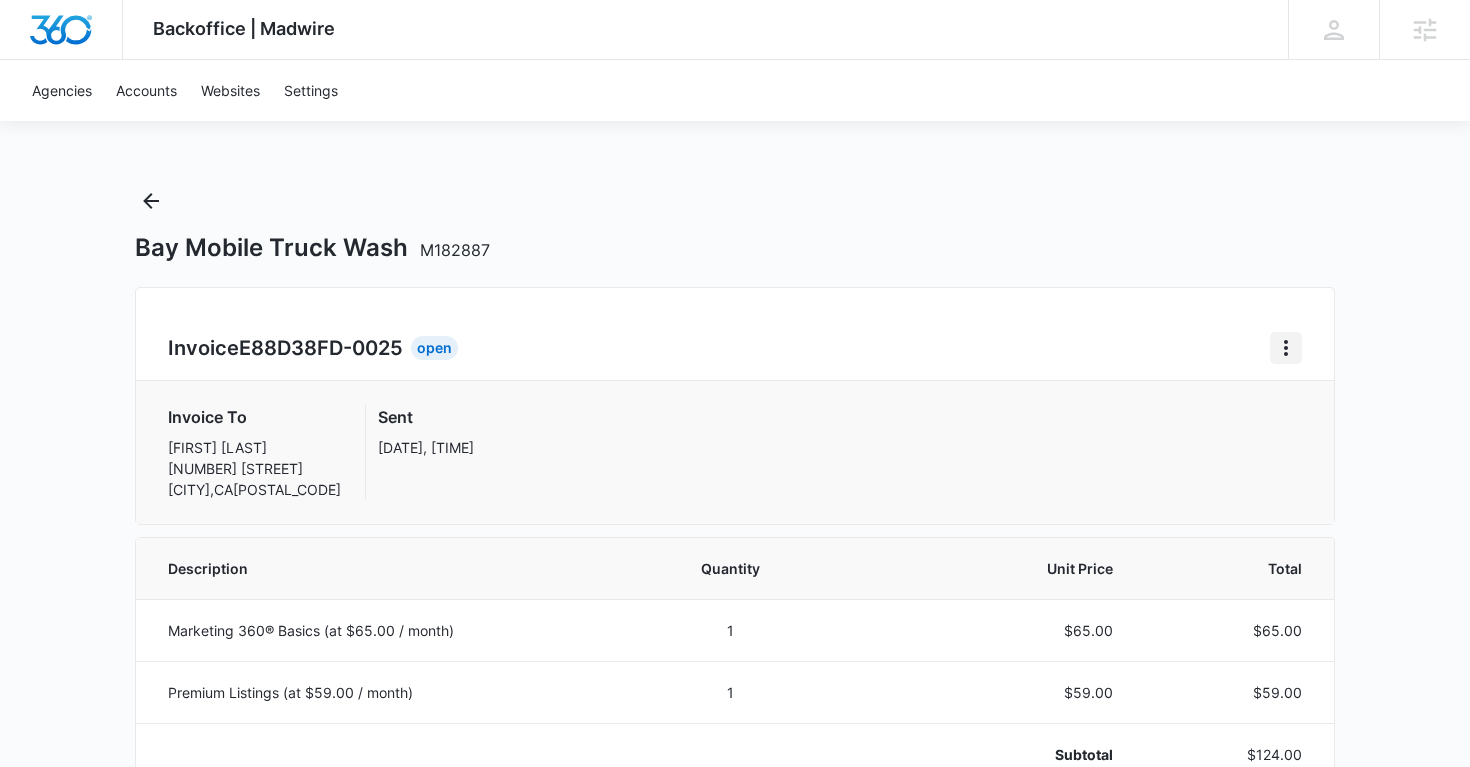 click 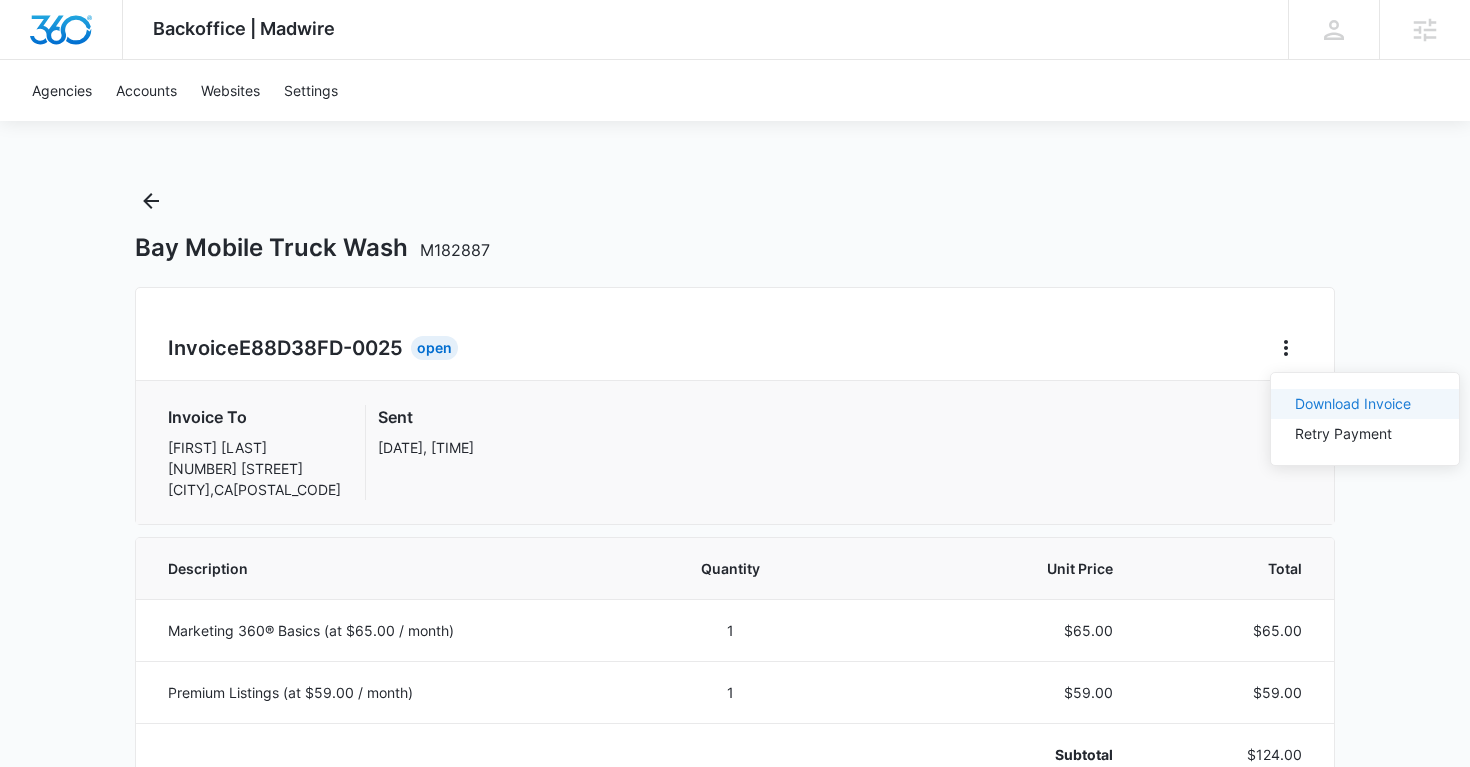 click on "Download Invoice" at bounding box center (1353, 403) 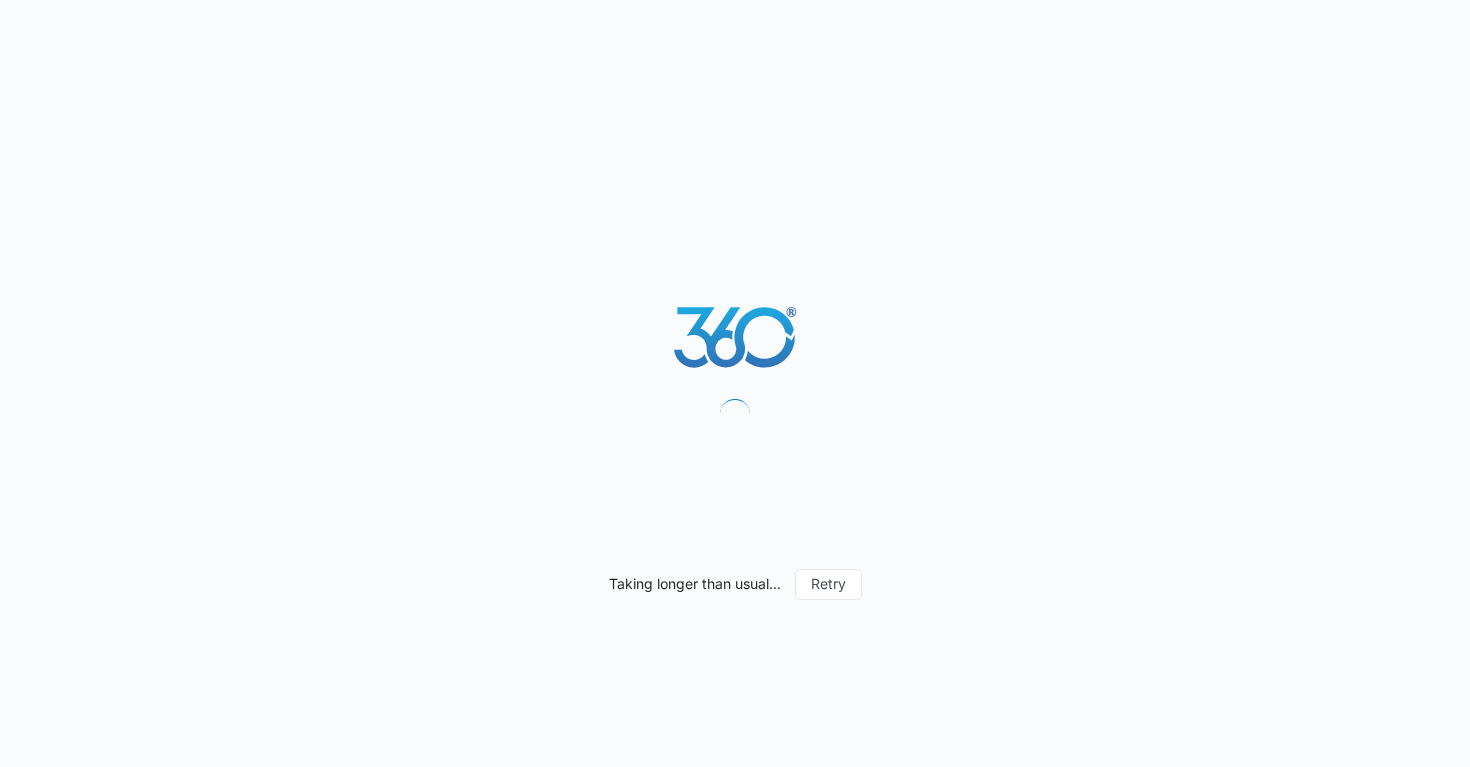 scroll, scrollTop: 0, scrollLeft: 0, axis: both 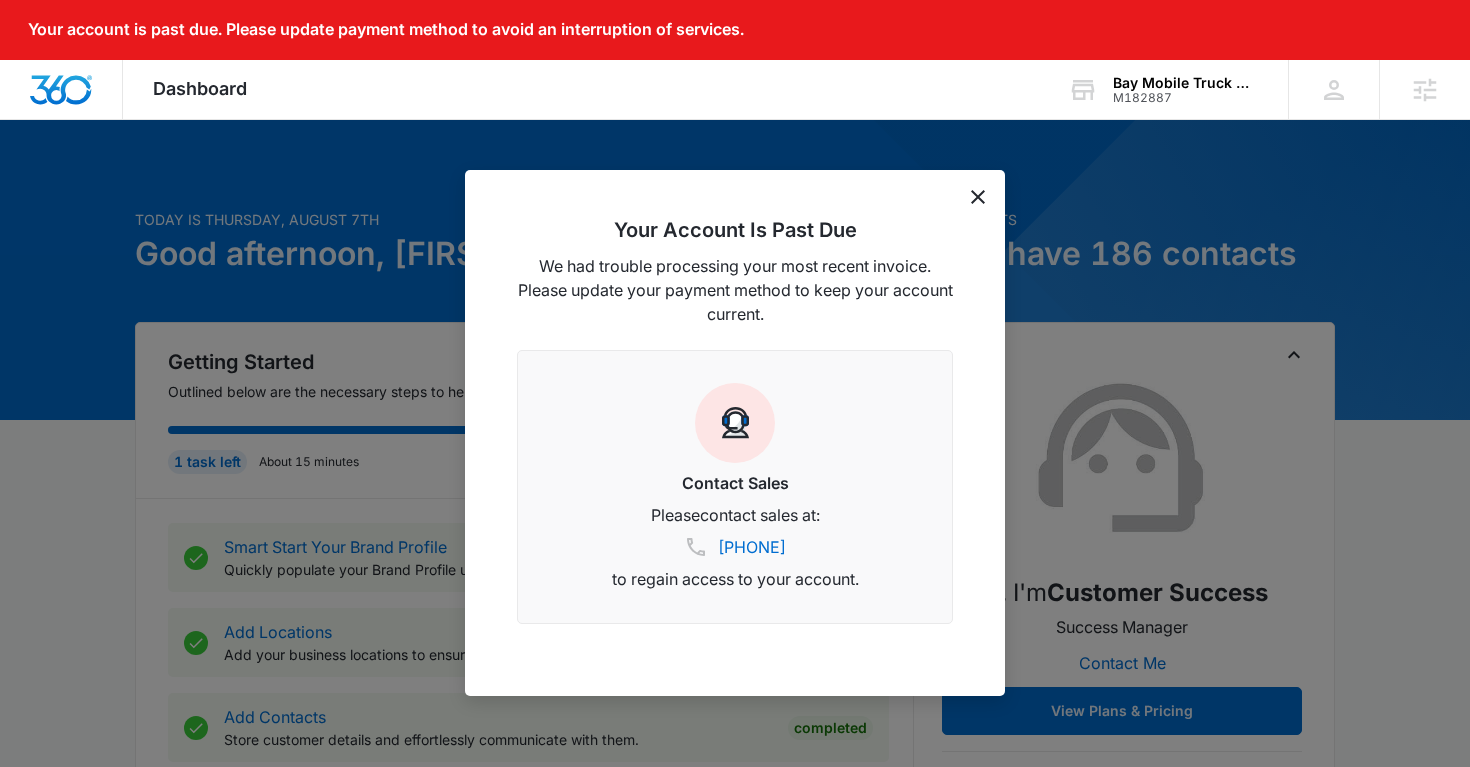 click 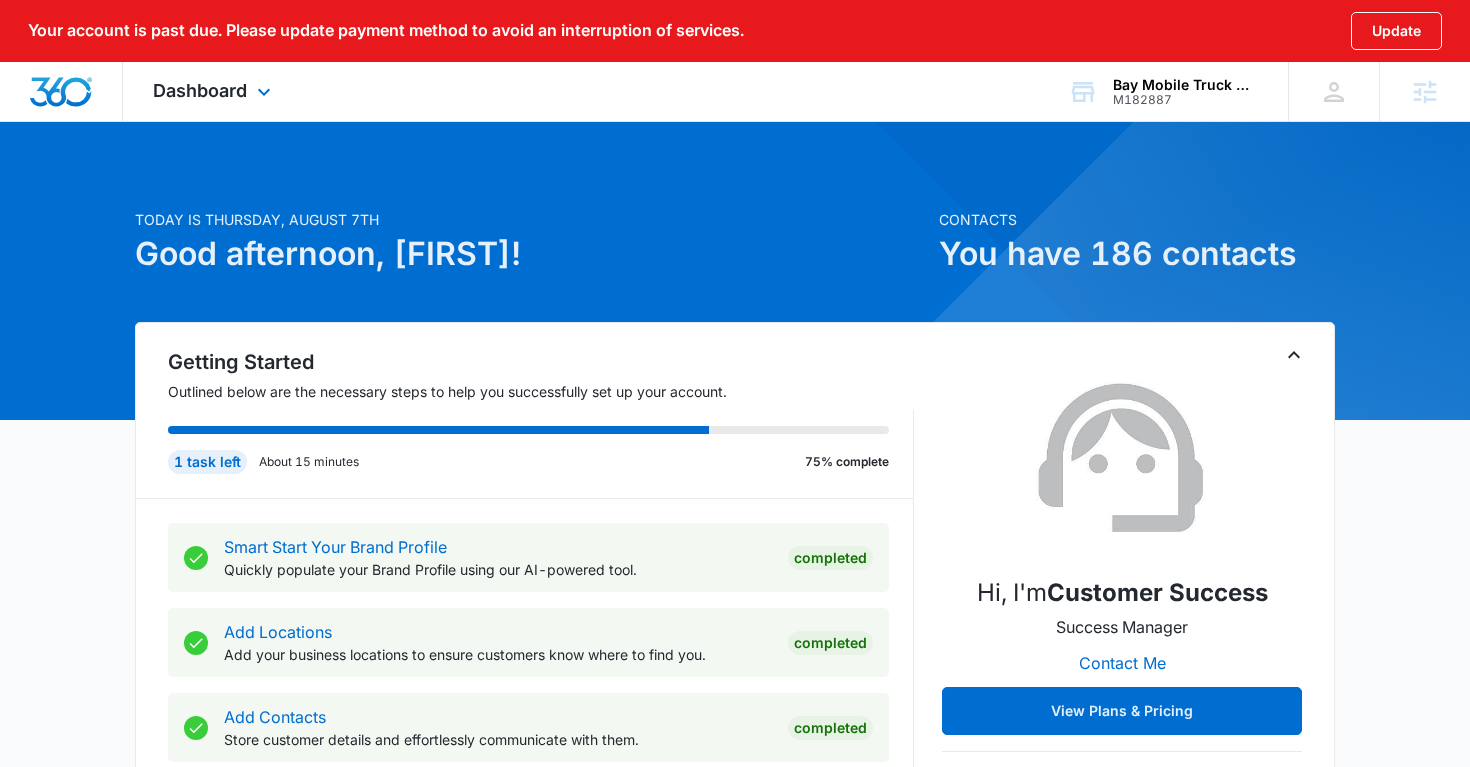 click on "Dashboard Apps Reputation Websites Forms CRM Email Social Payments POS Content Ads Intelligence Files Brand Settings" at bounding box center [214, 91] 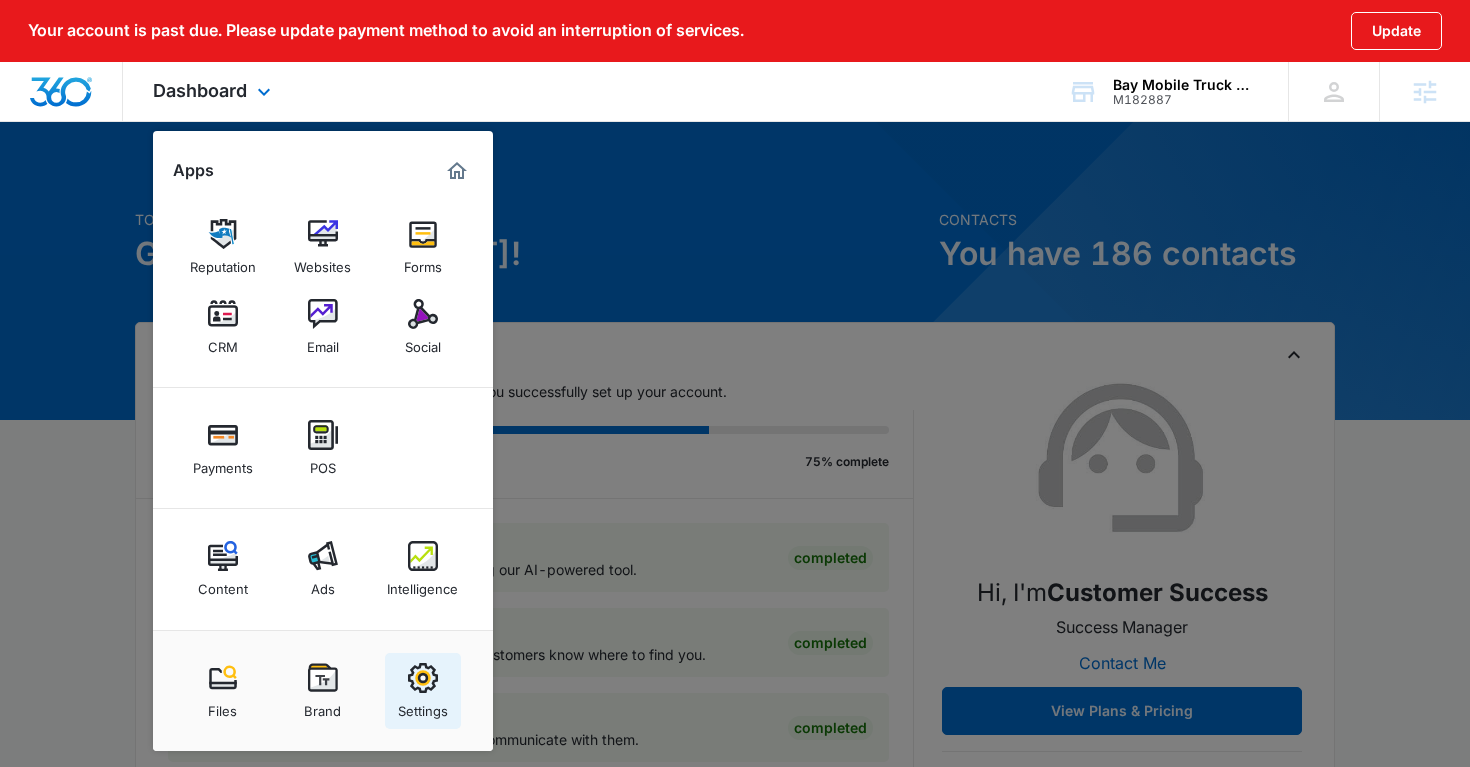 click on "Settings" at bounding box center (423, 691) 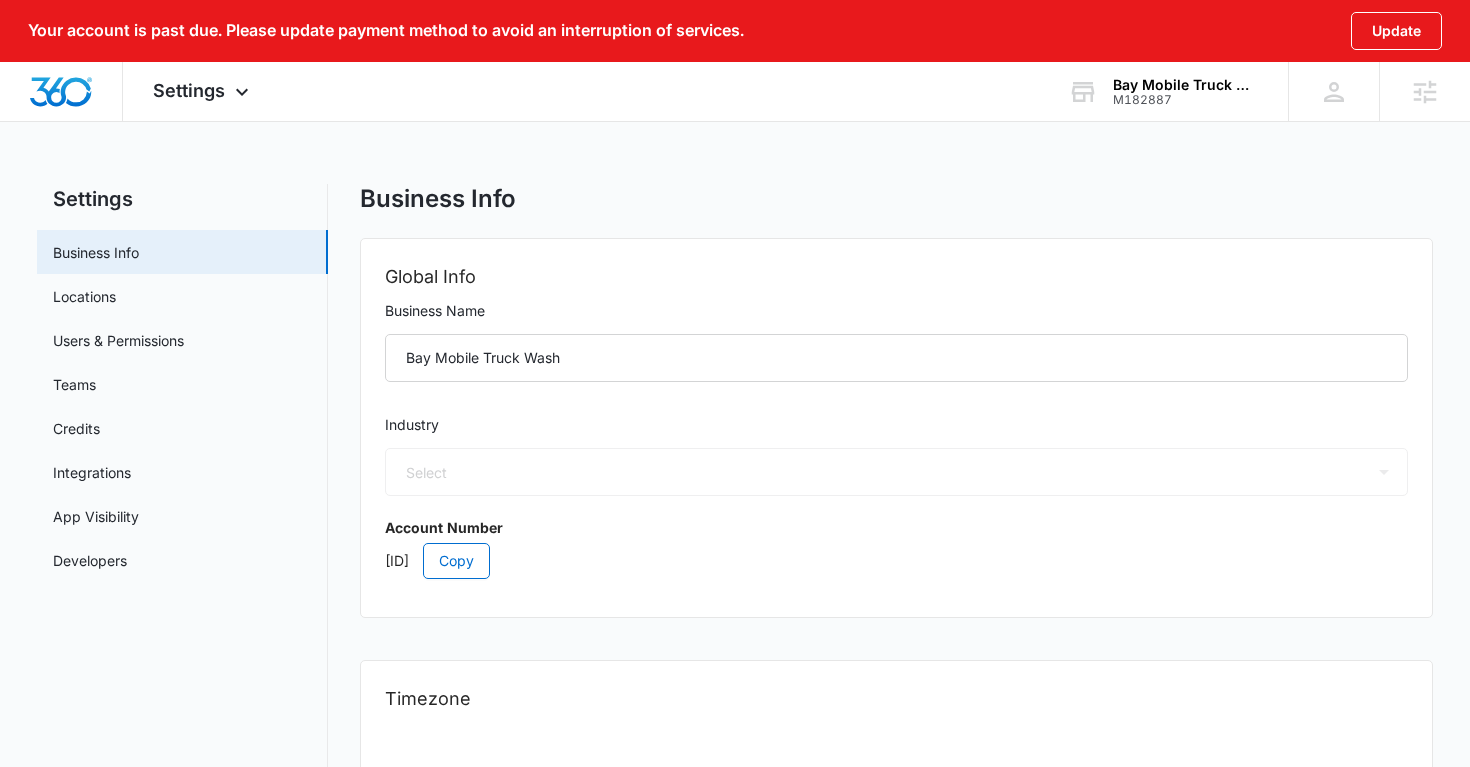 select on "52" 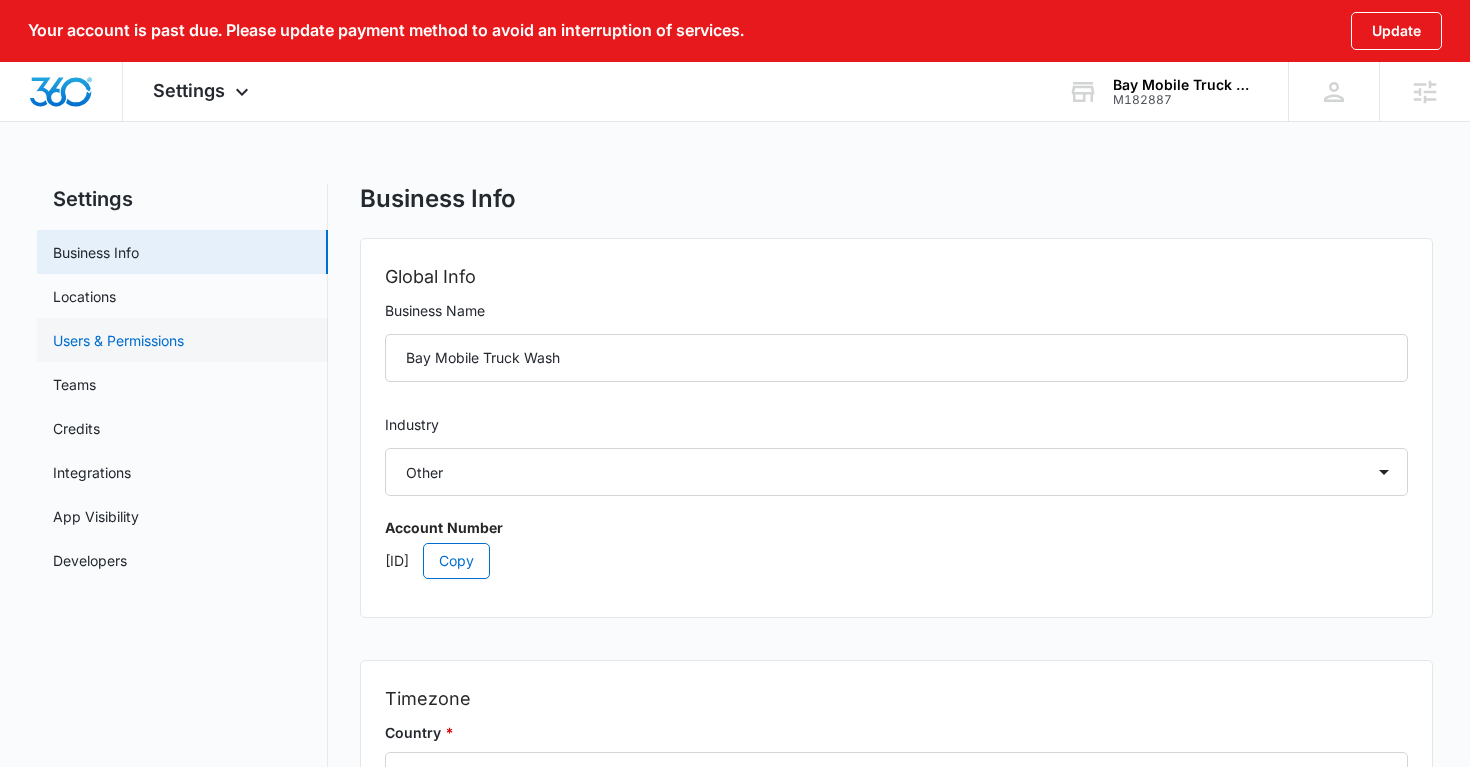 click on "Users & Permissions" at bounding box center [118, 340] 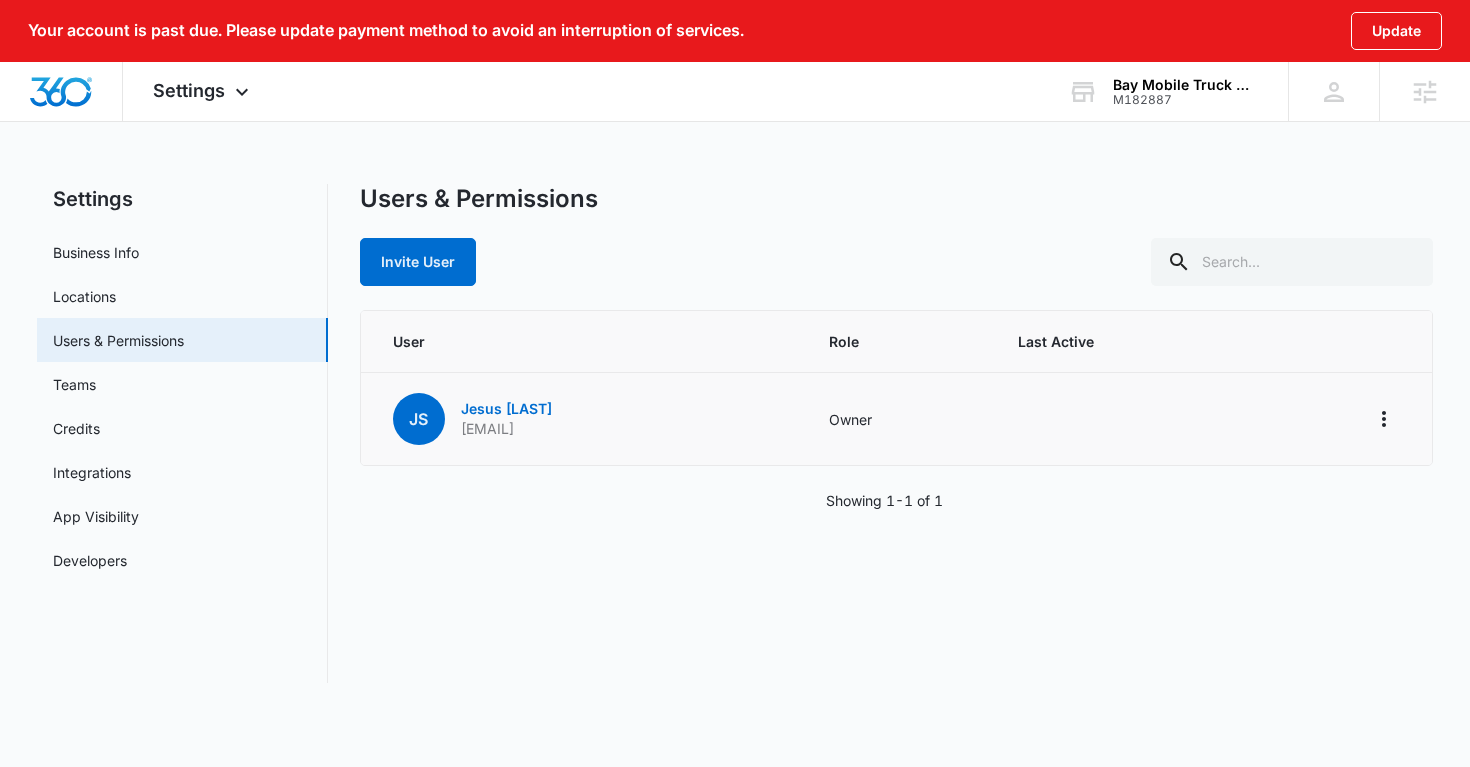 click on "sanchezjesus428@gmail.com" at bounding box center (506, 429) 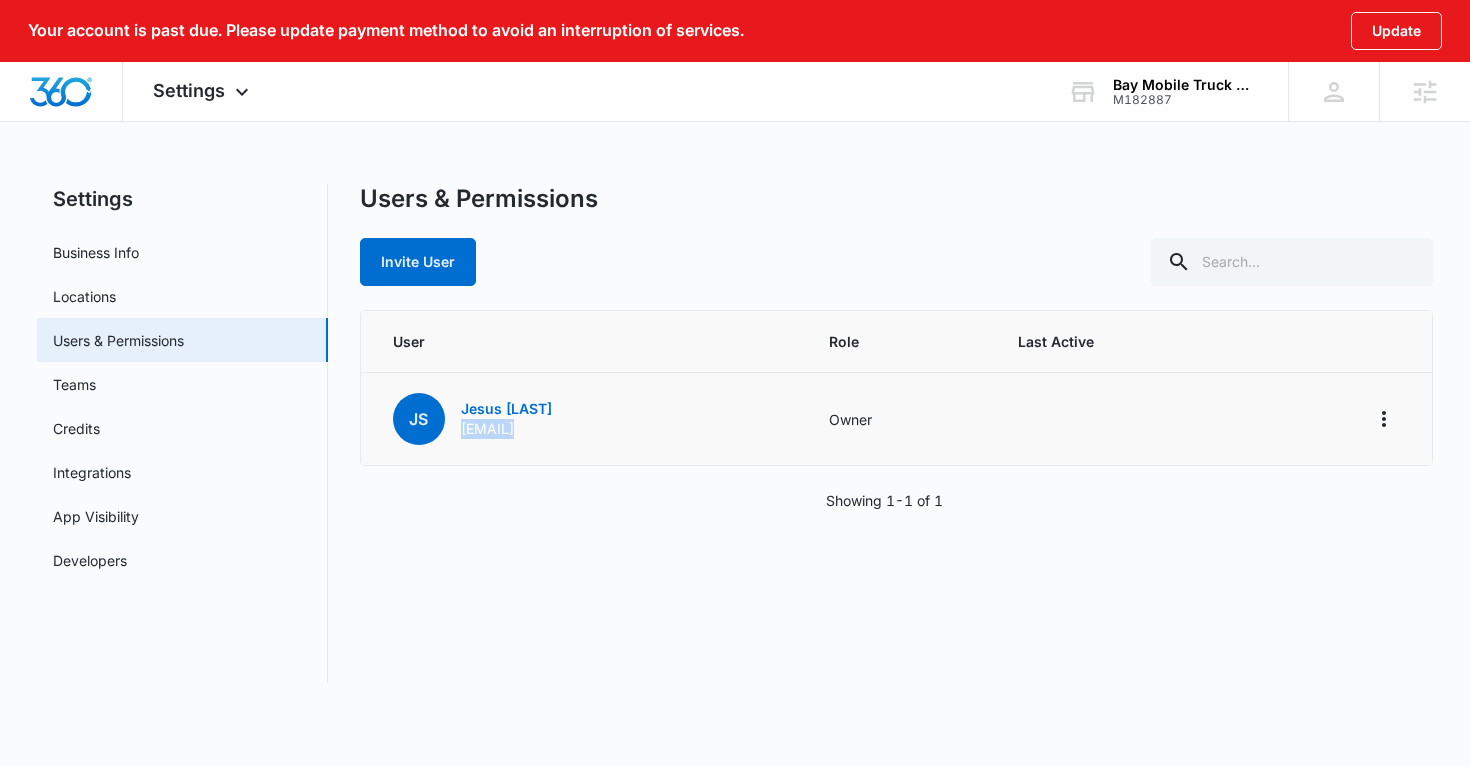 click on "sanchezjesus428@gmail.com" at bounding box center (506, 429) 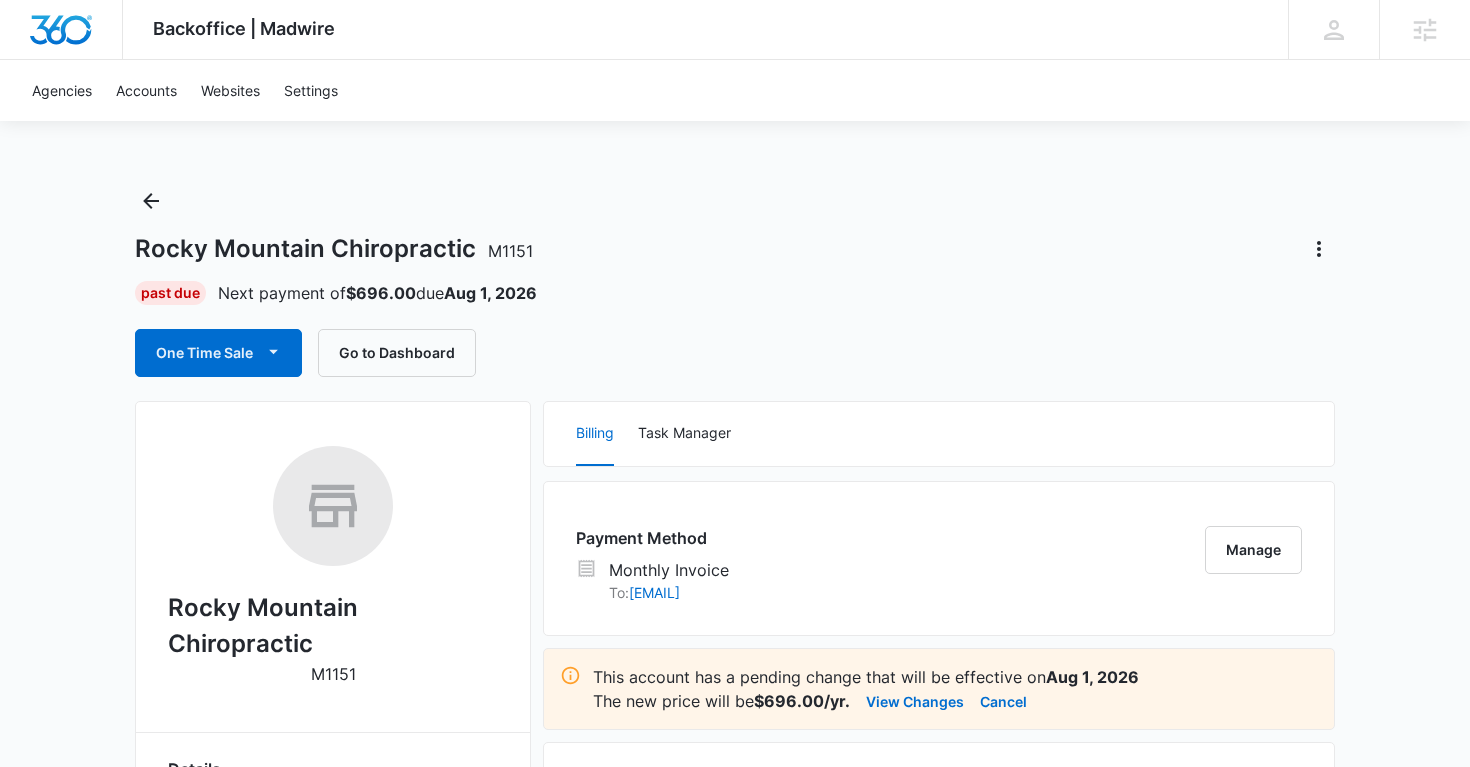scroll, scrollTop: 1757, scrollLeft: 0, axis: vertical 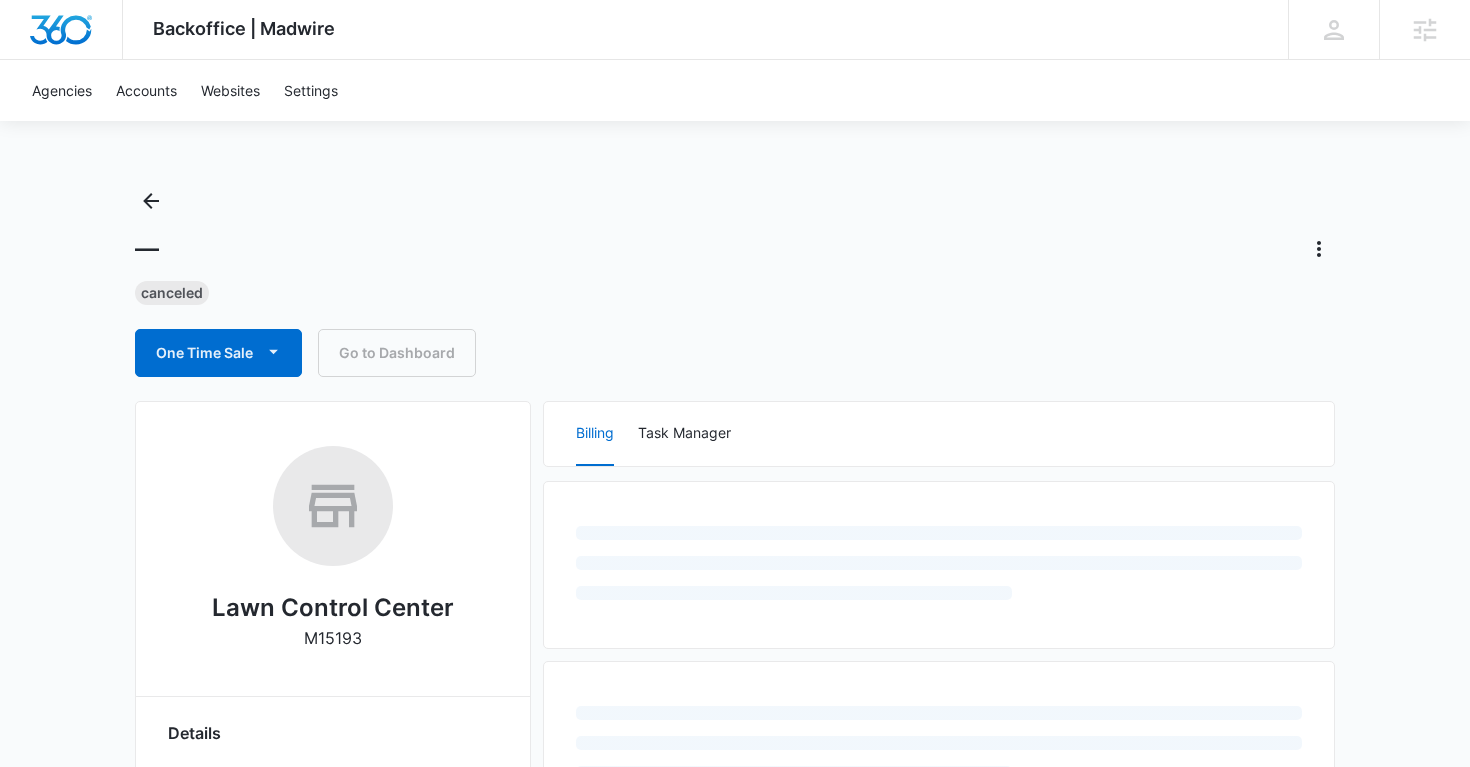 select on "US" 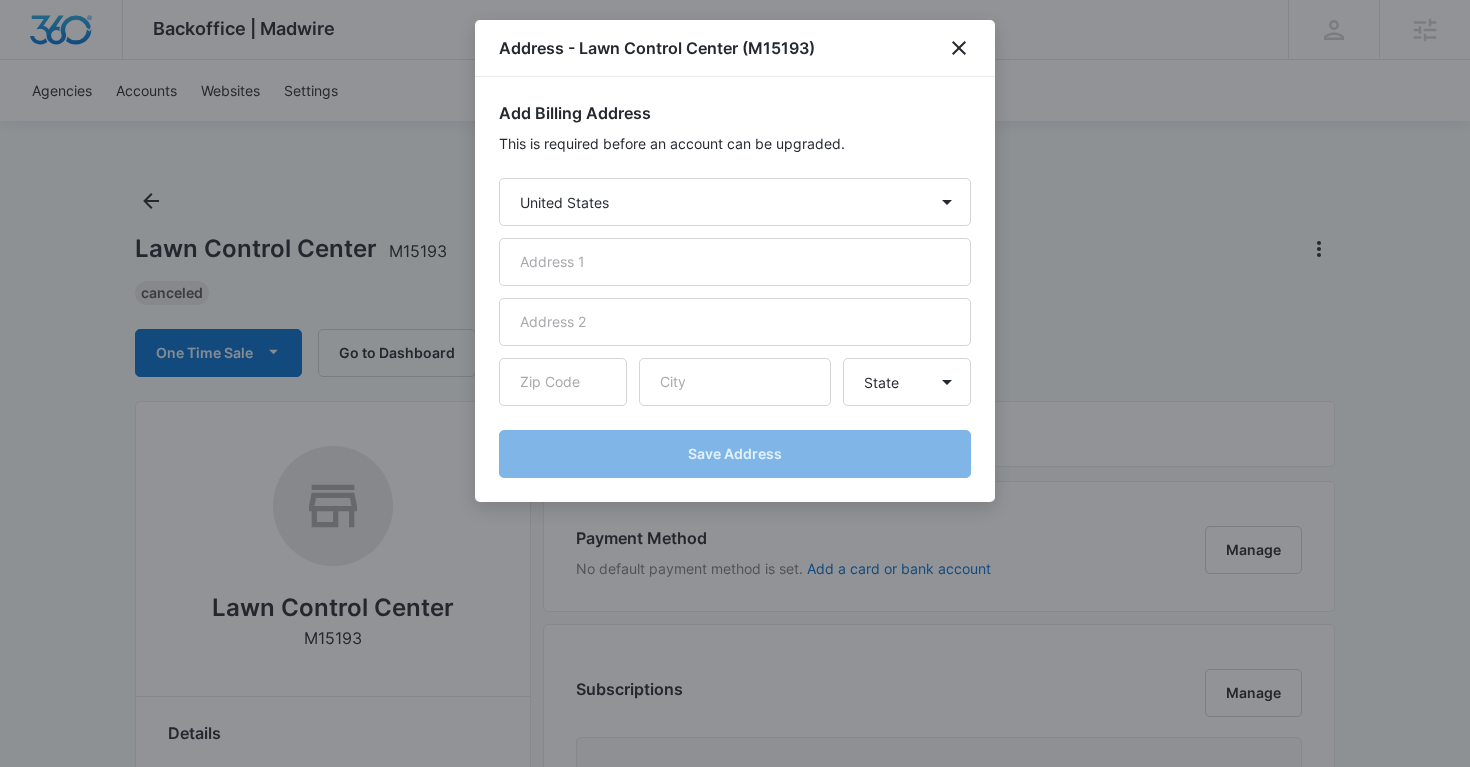 scroll, scrollTop: 0, scrollLeft: 0, axis: both 